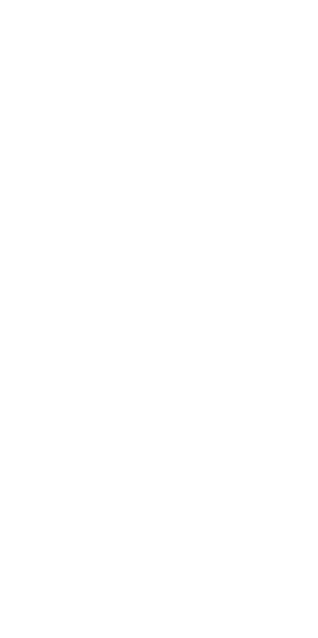 scroll, scrollTop: 0, scrollLeft: 0, axis: both 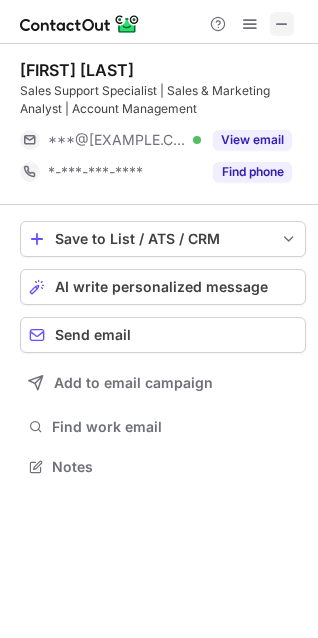 click at bounding box center (282, 24) 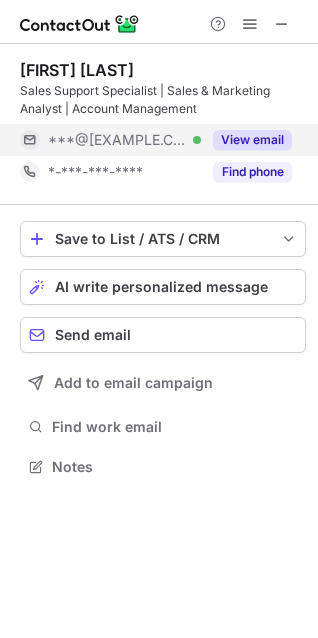 click on "View email" at bounding box center [252, 140] 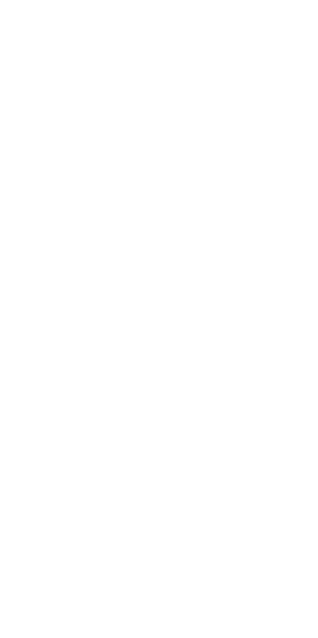 scroll, scrollTop: 0, scrollLeft: 0, axis: both 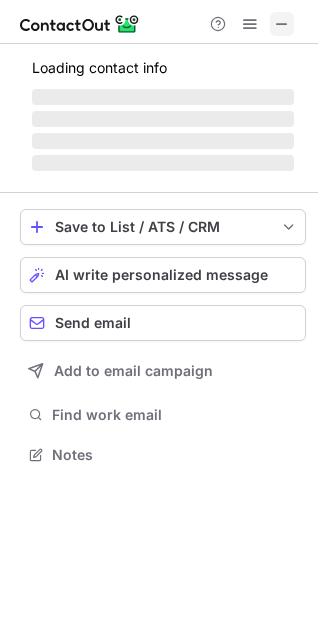 click at bounding box center (282, 24) 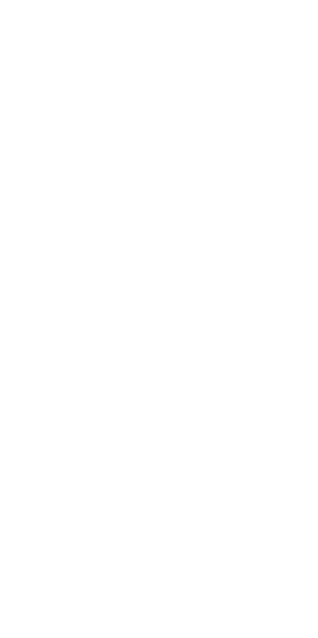 scroll, scrollTop: 0, scrollLeft: 0, axis: both 